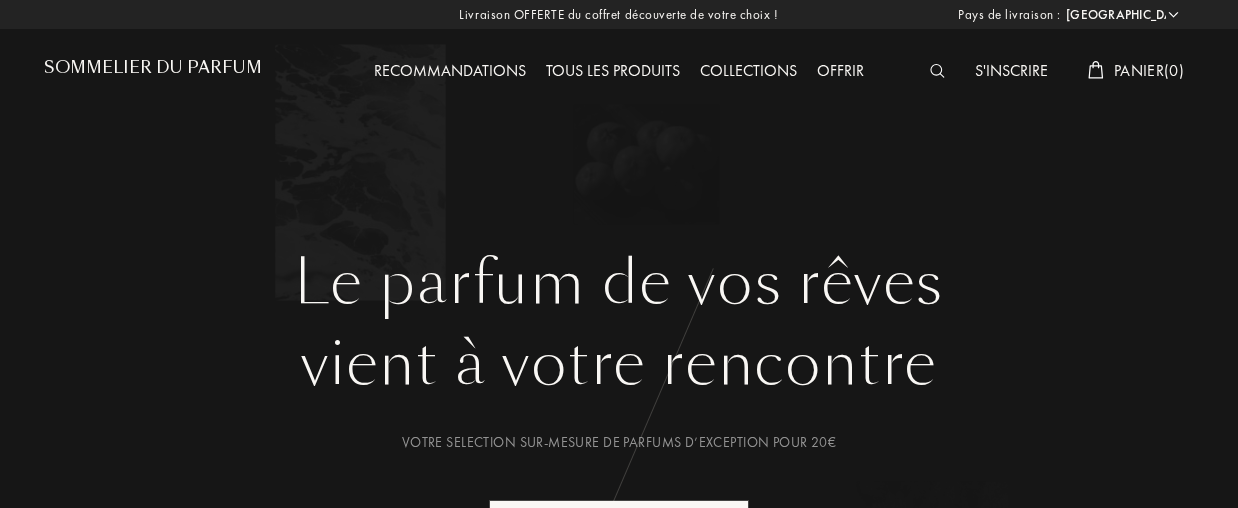 select on "FR" 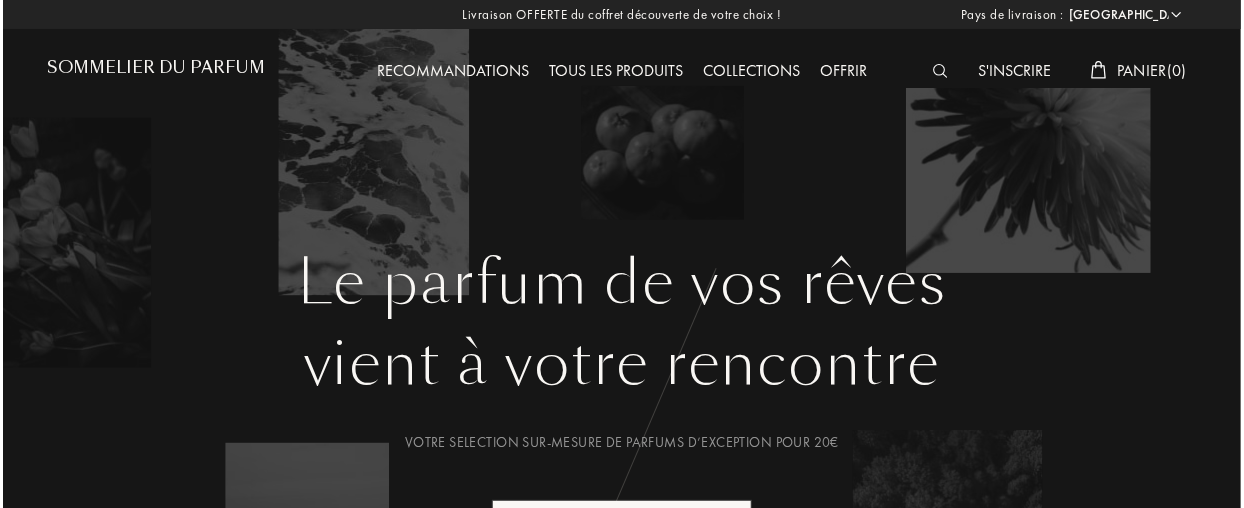 scroll, scrollTop: 0, scrollLeft: 0, axis: both 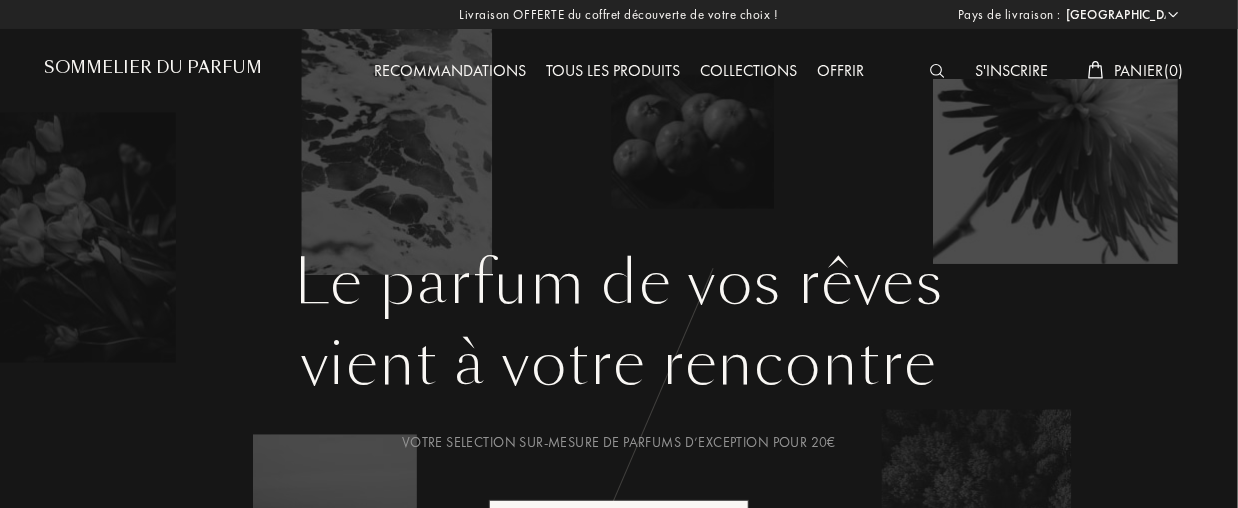 click on "Panier  ( 0 )" at bounding box center (1149, 70) 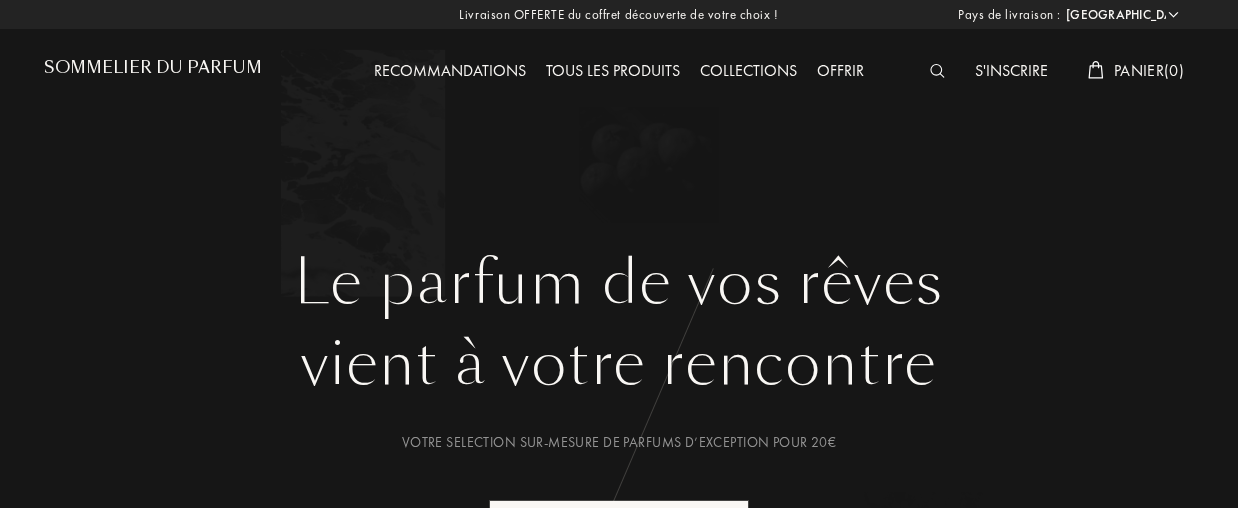 select on "FR" 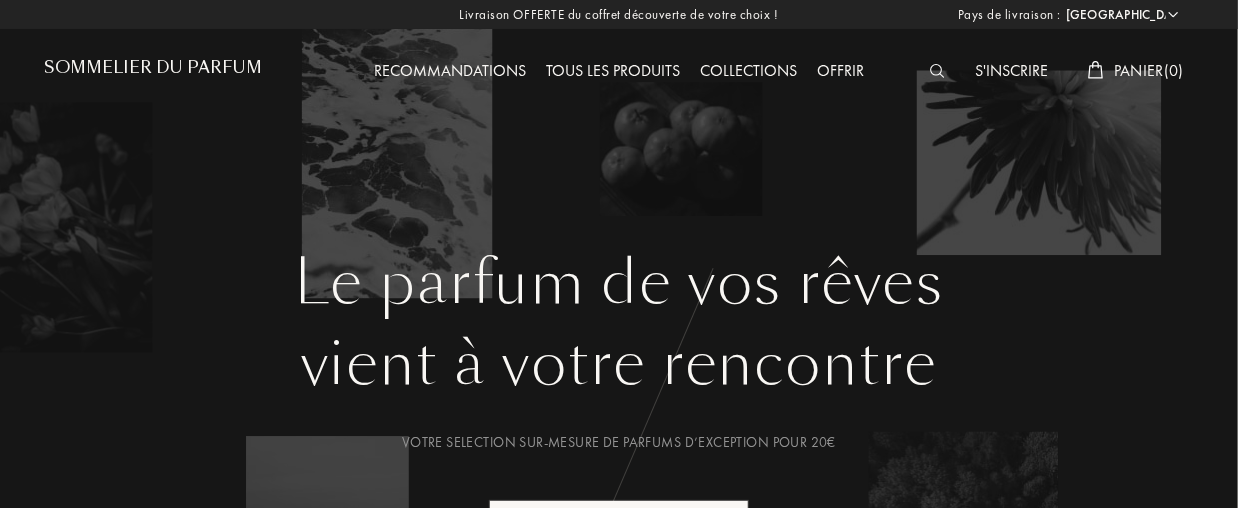 scroll, scrollTop: 0, scrollLeft: 0, axis: both 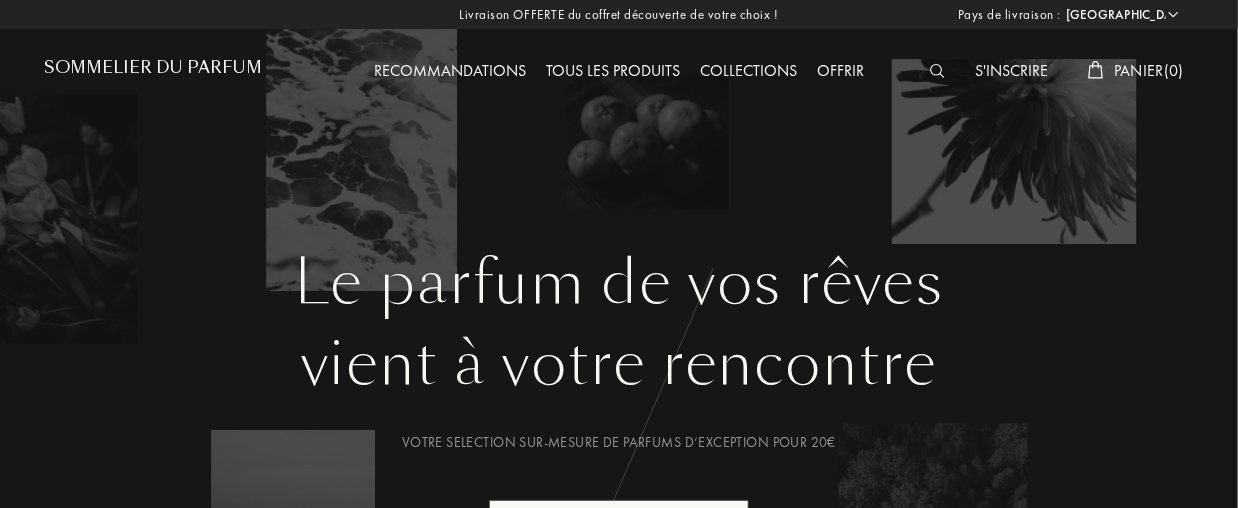 click on "Tous les produits" at bounding box center [613, 72] 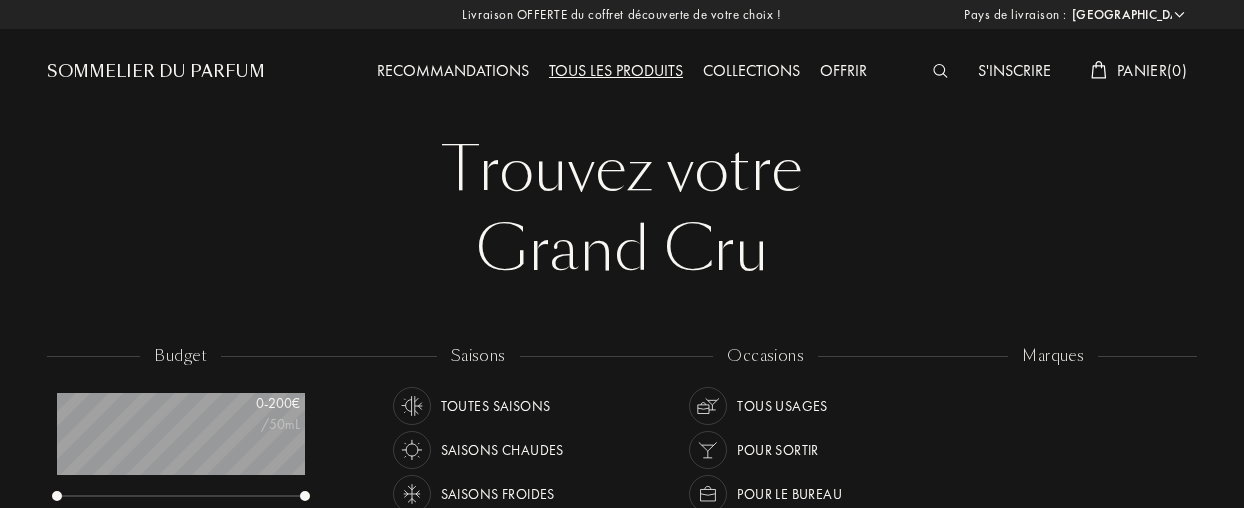 select on "FR" 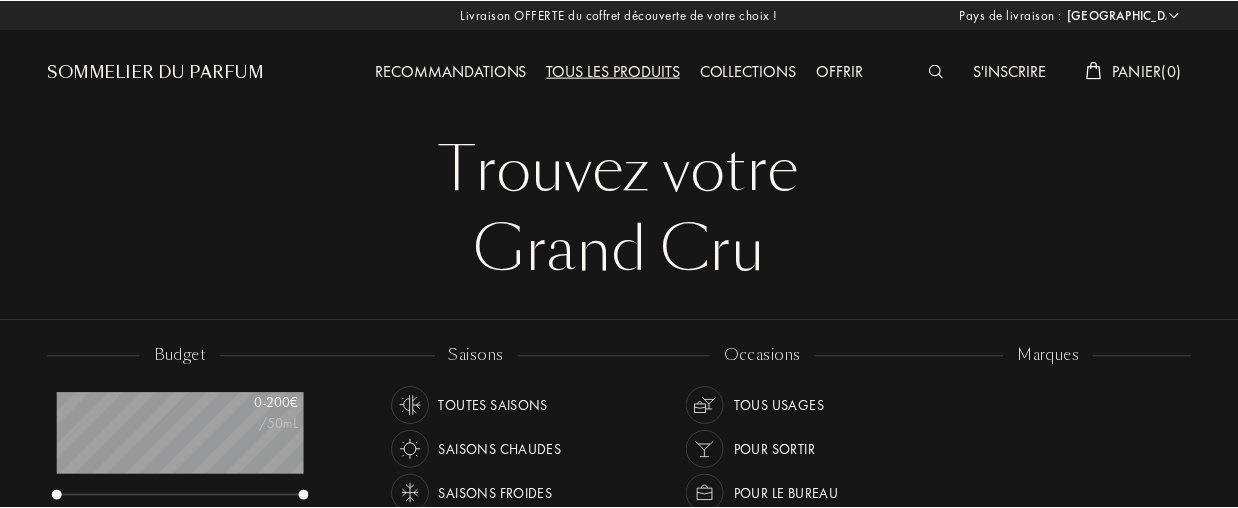 scroll, scrollTop: 0, scrollLeft: 0, axis: both 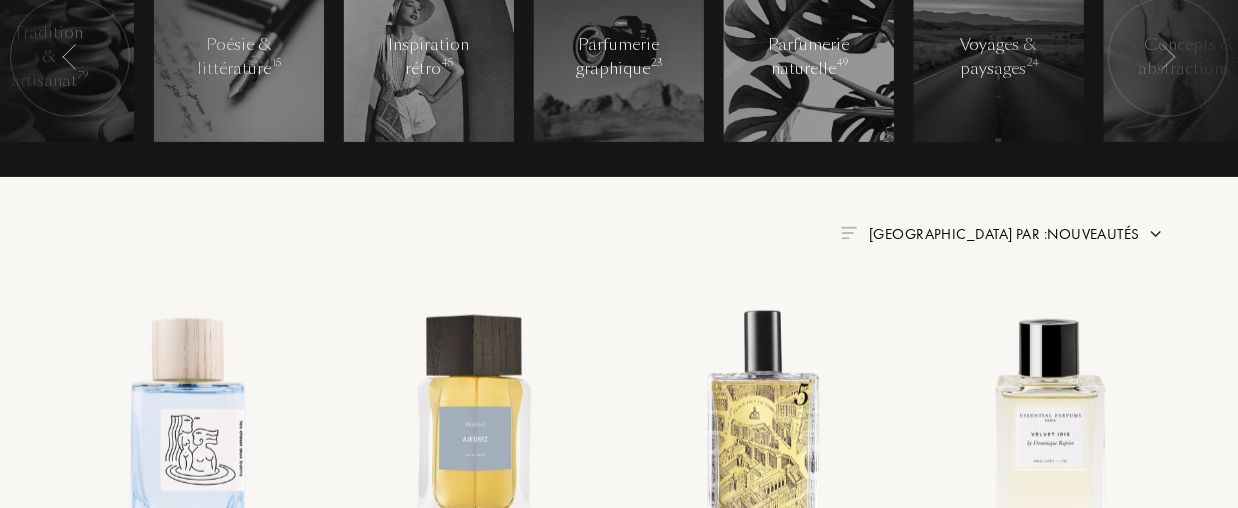 click at bounding box center (1156, 234) 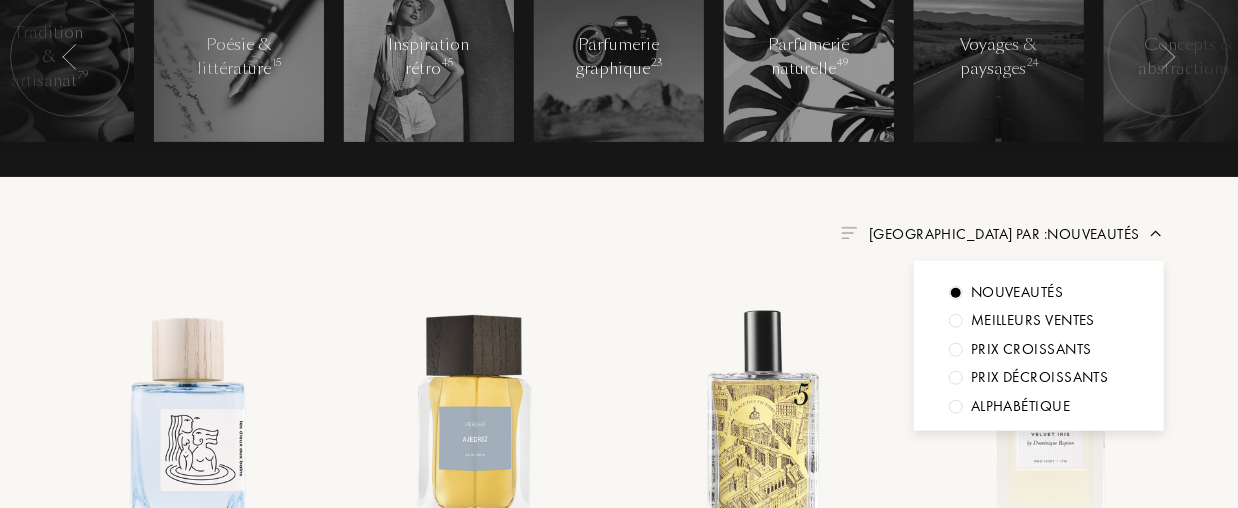 click on "Alphabétique" at bounding box center [1017, 292] 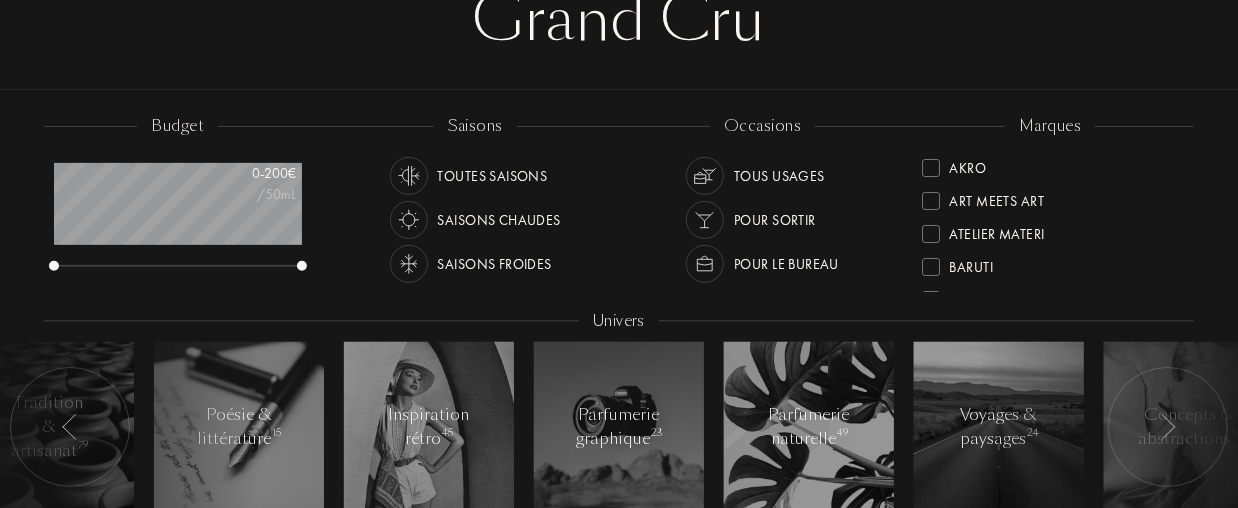 scroll, scrollTop: 233, scrollLeft: 0, axis: vertical 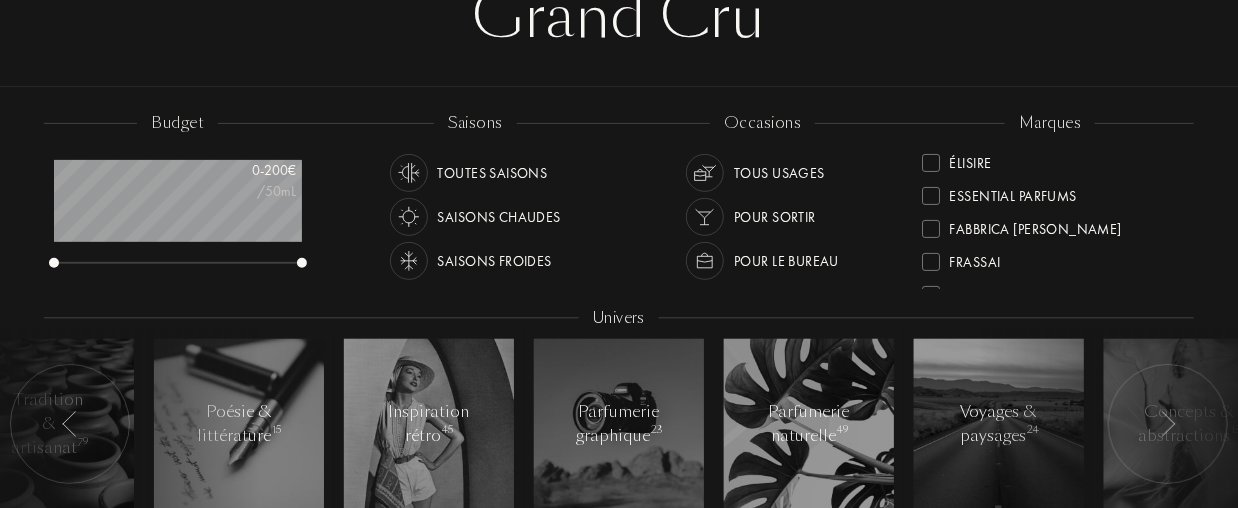 click at bounding box center (931, 163) 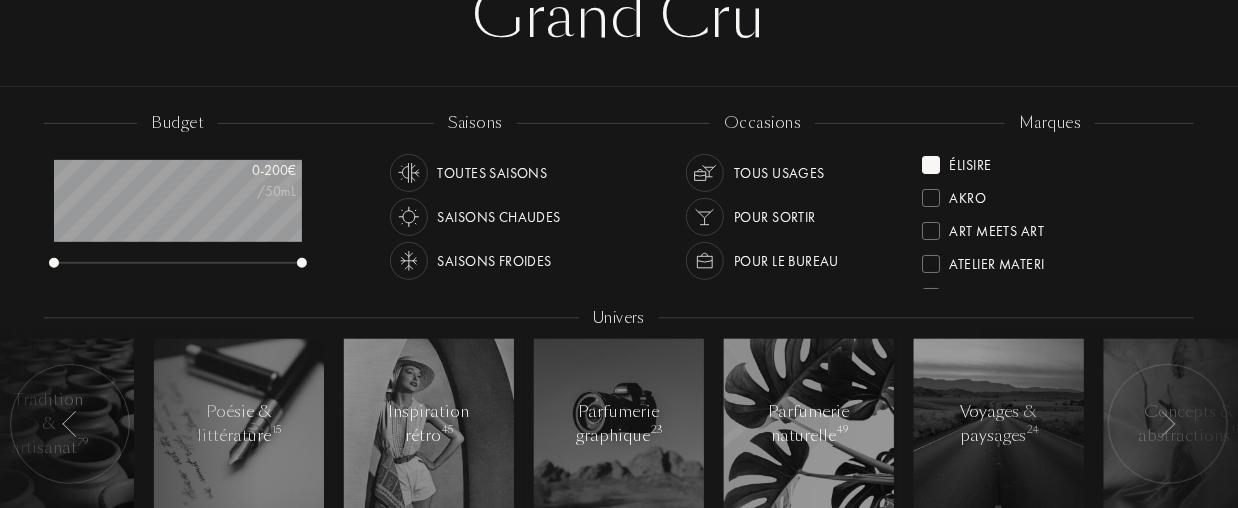 scroll, scrollTop: 0, scrollLeft: 0, axis: both 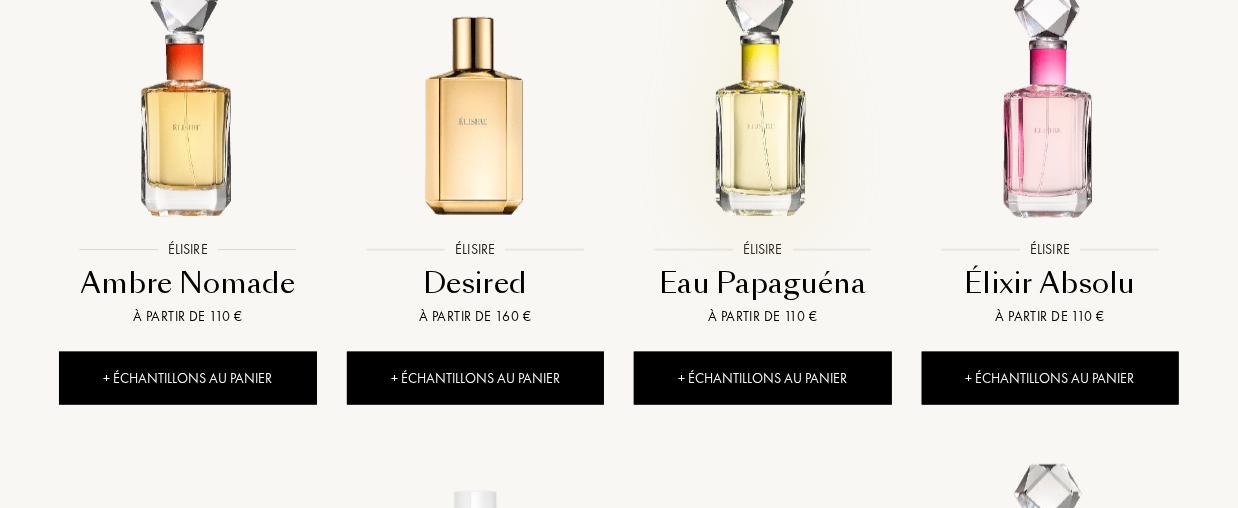 click at bounding box center (762, 99) 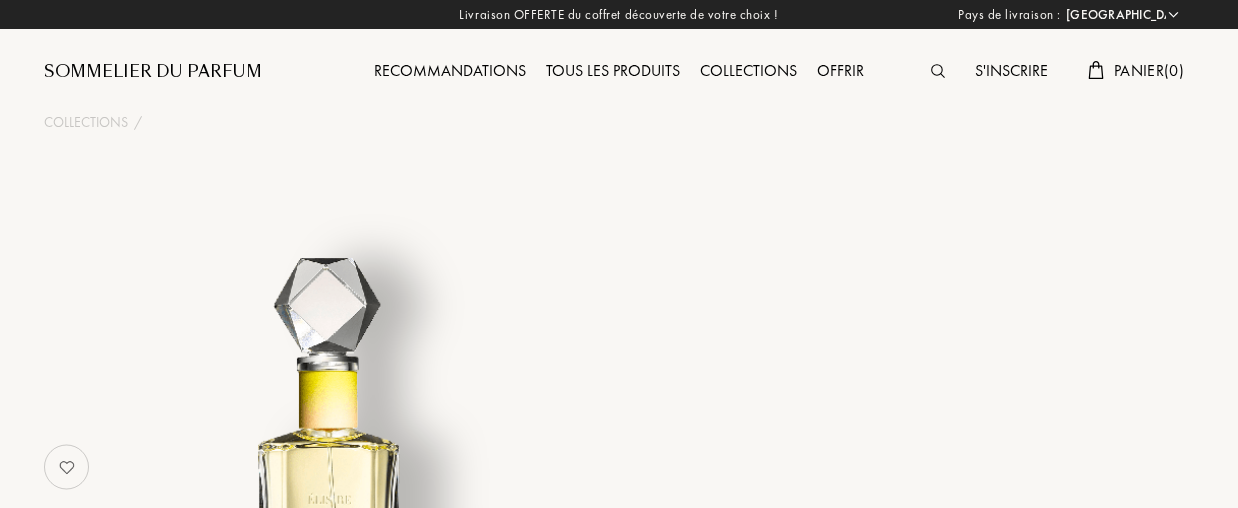 select on "FR" 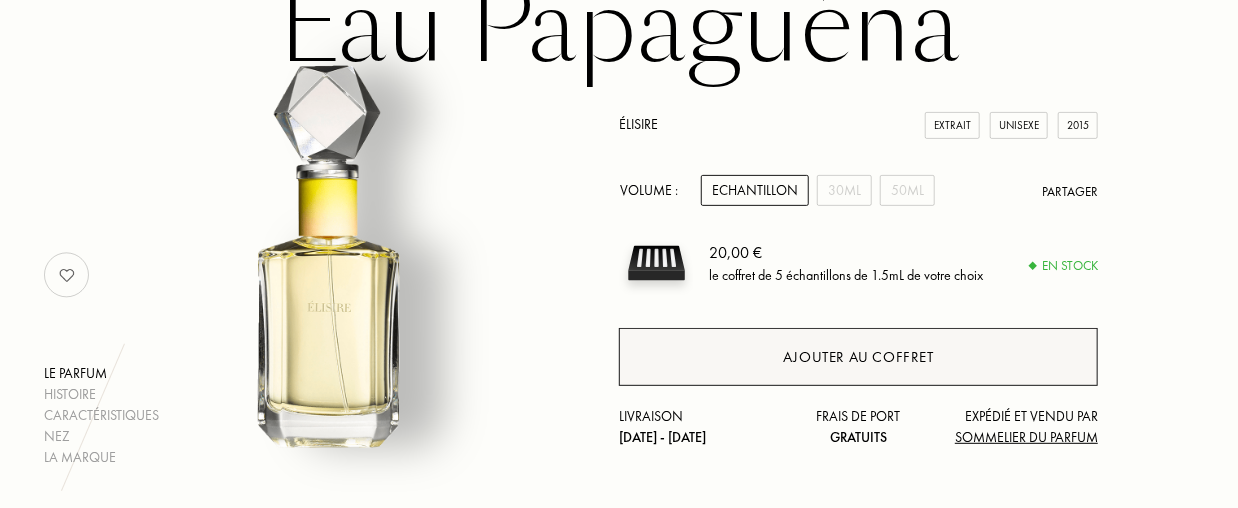 scroll, scrollTop: 200, scrollLeft: 0, axis: vertical 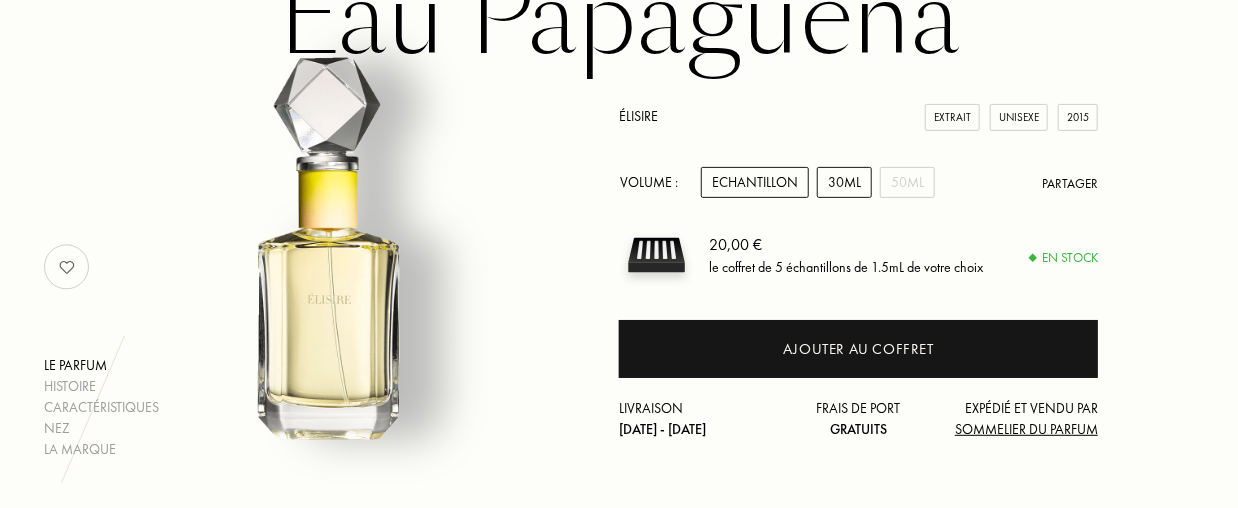 click on "30mL" at bounding box center [844, 182] 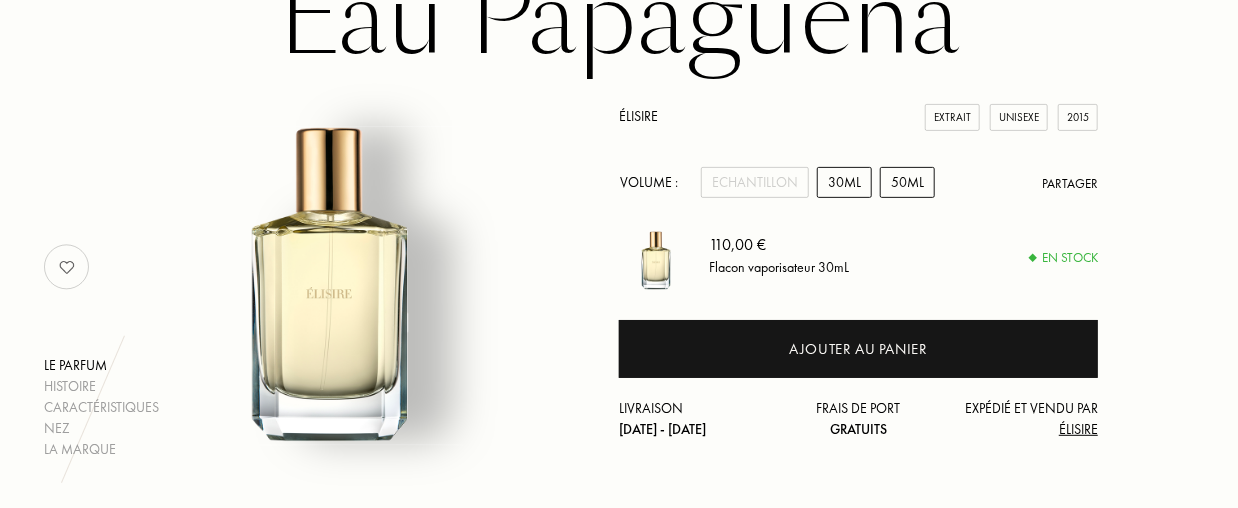 click on "50mL" at bounding box center [907, 182] 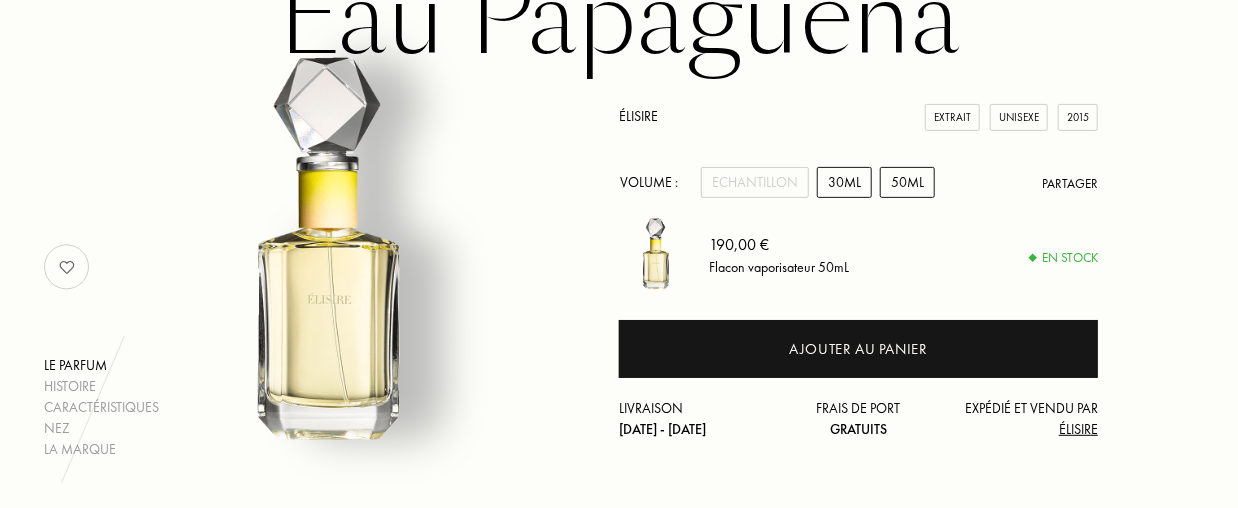 click on "30mL" at bounding box center (844, 182) 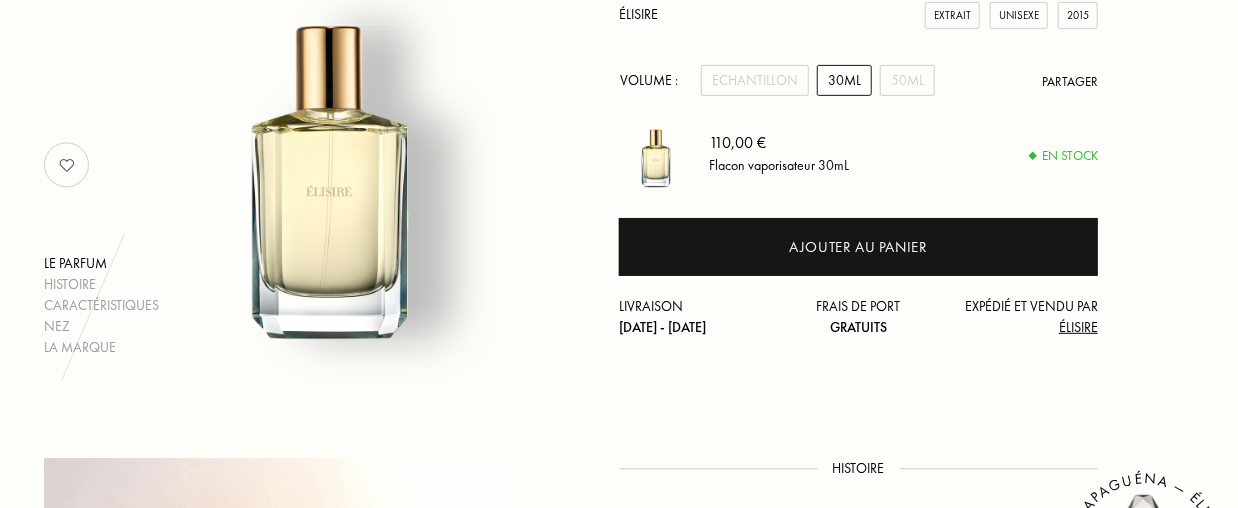scroll, scrollTop: 300, scrollLeft: 0, axis: vertical 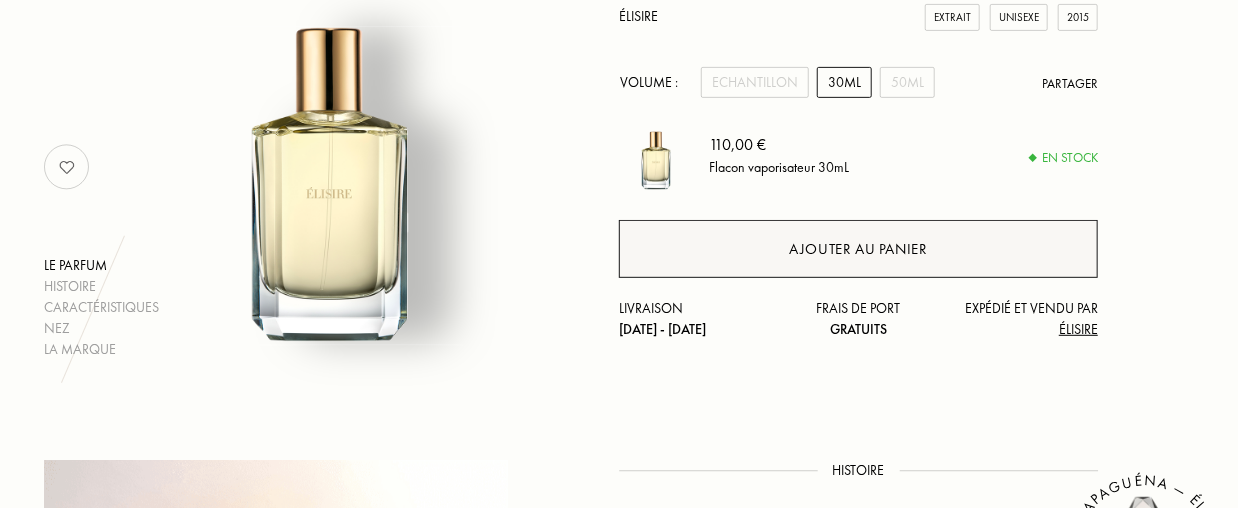 click on "Ajouter au panier" at bounding box center (858, 249) 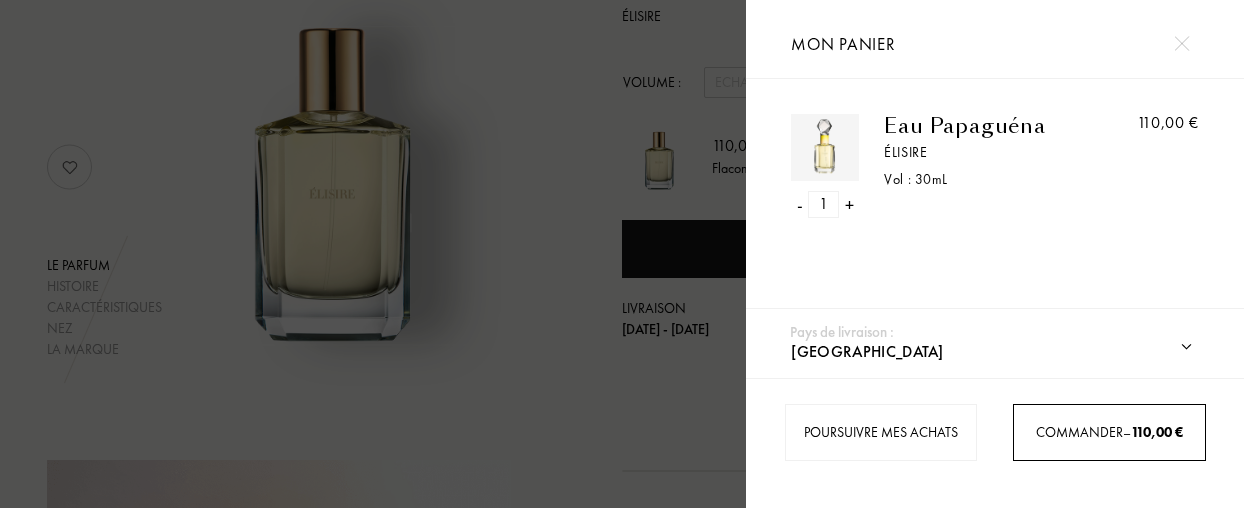 click on "Commander  –  110,00 €" at bounding box center (1109, 432) 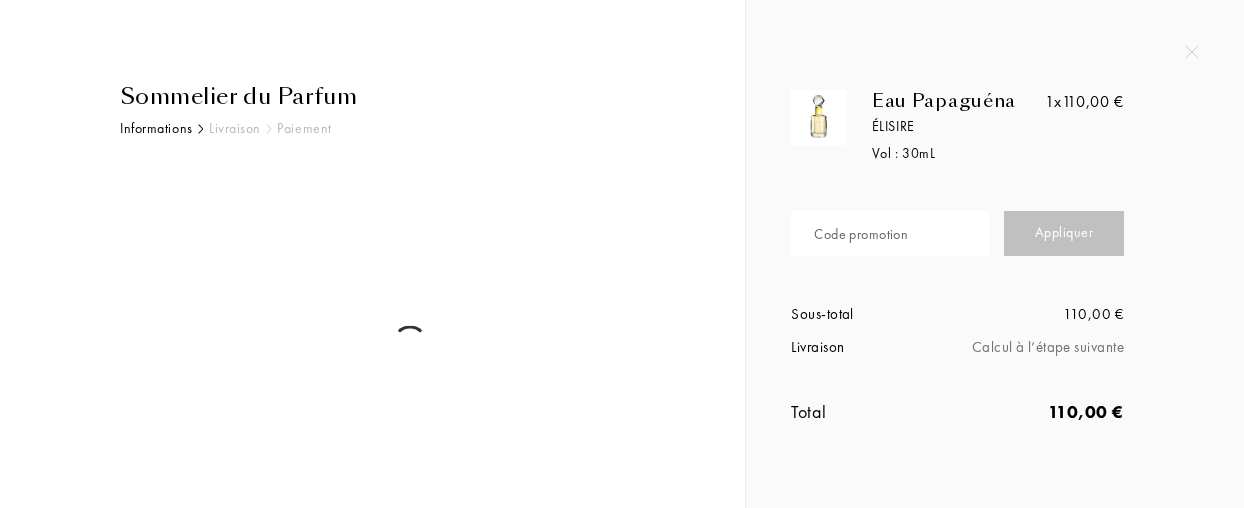 scroll, scrollTop: 0, scrollLeft: 0, axis: both 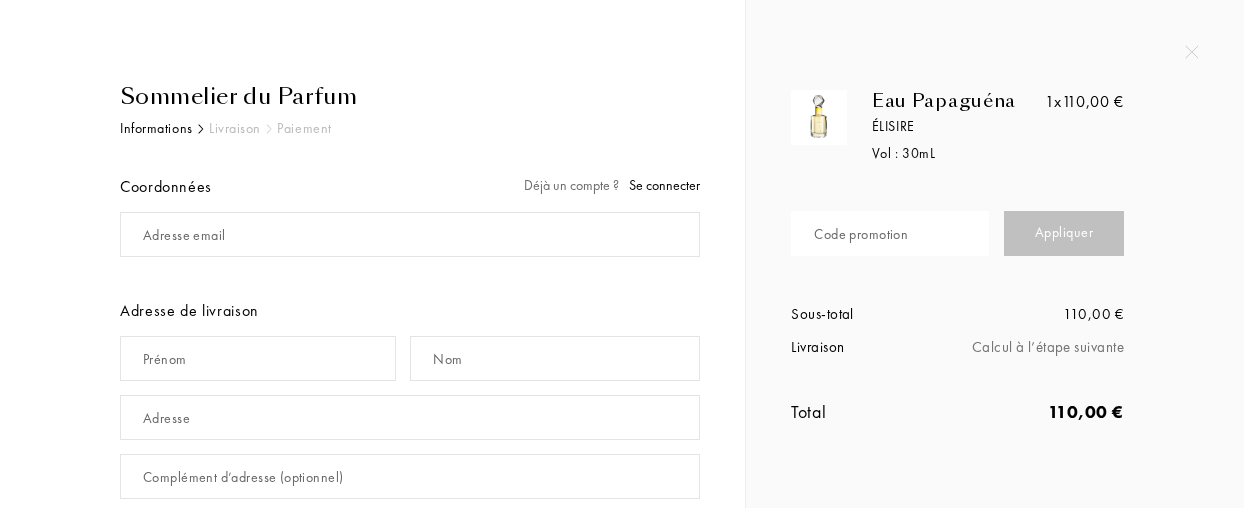 click on "Adresse email" at bounding box center [184, 235] 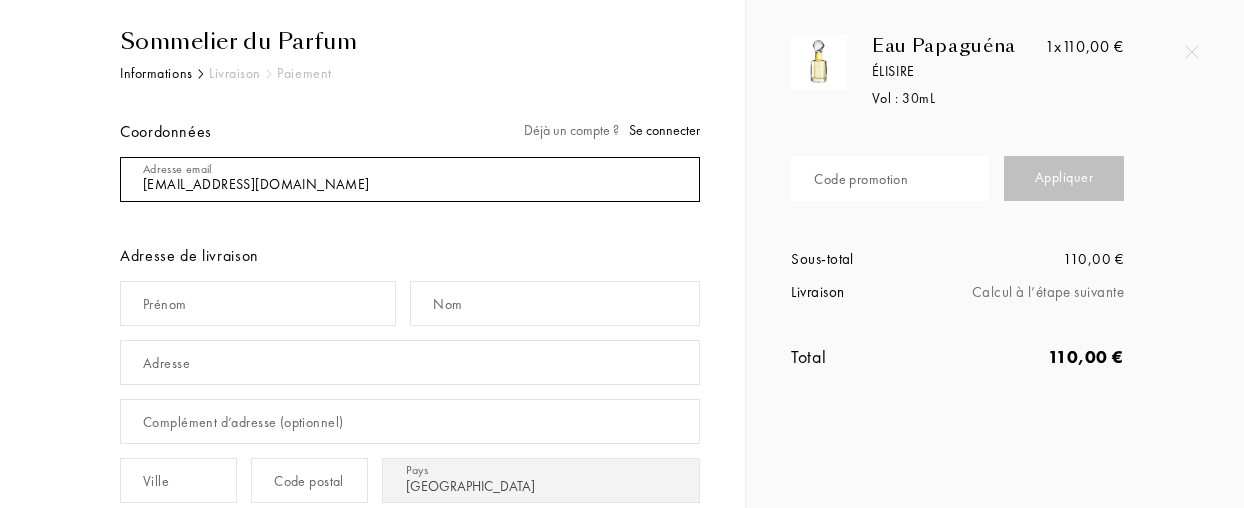 scroll, scrollTop: 100, scrollLeft: 0, axis: vertical 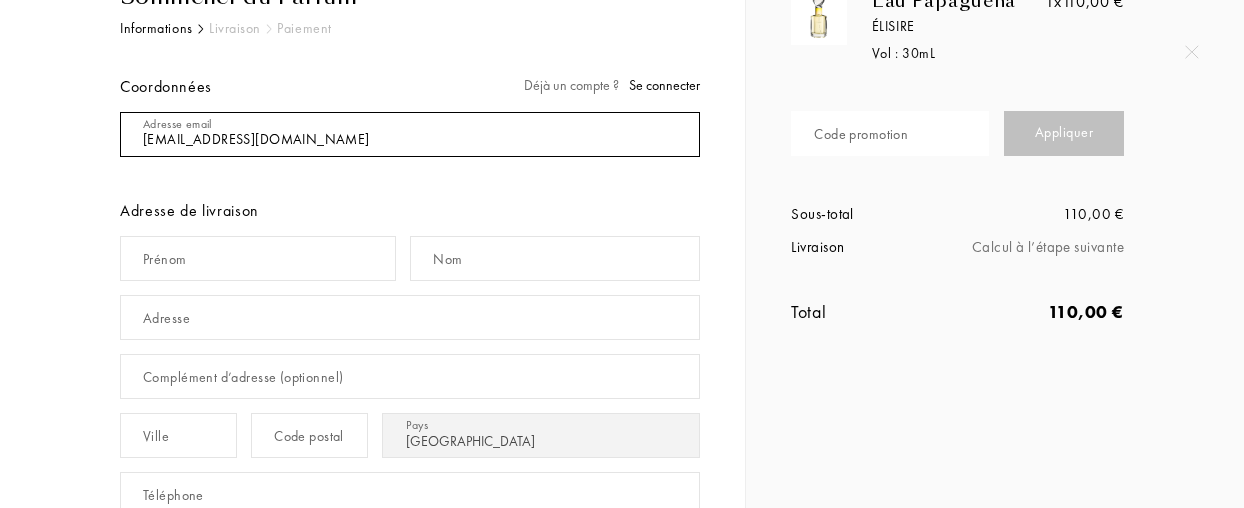 type on "[EMAIL_ADDRESS][DOMAIN_NAME]" 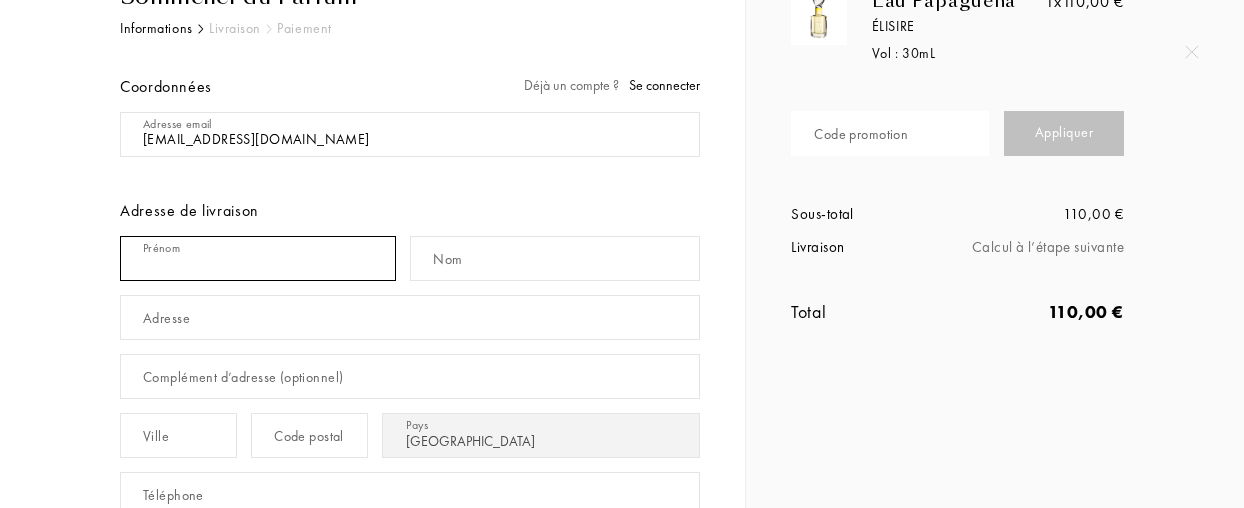 click at bounding box center [258, 258] 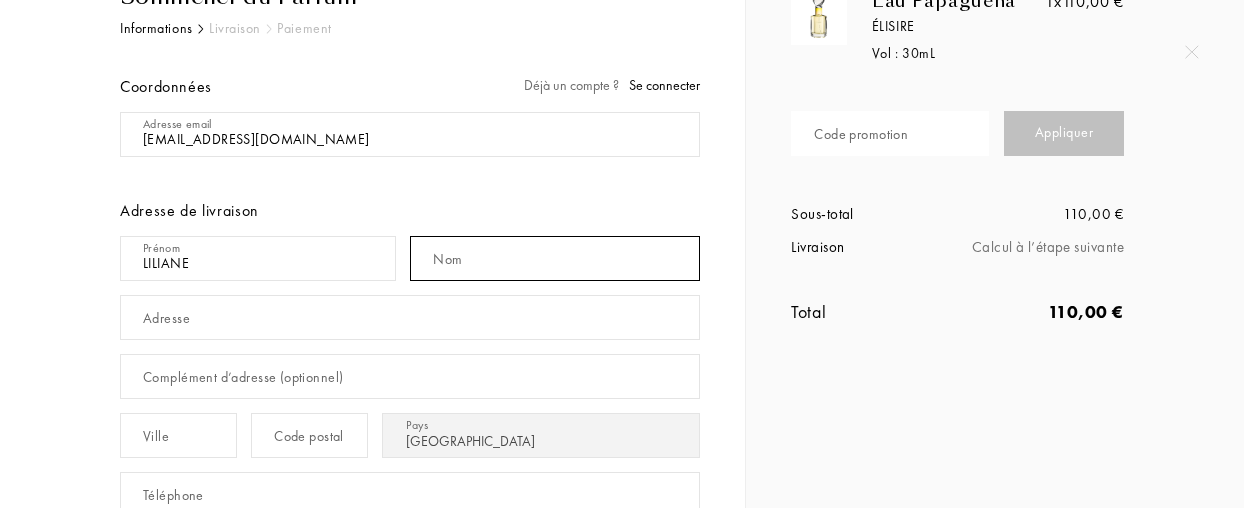 type on "MENARD" 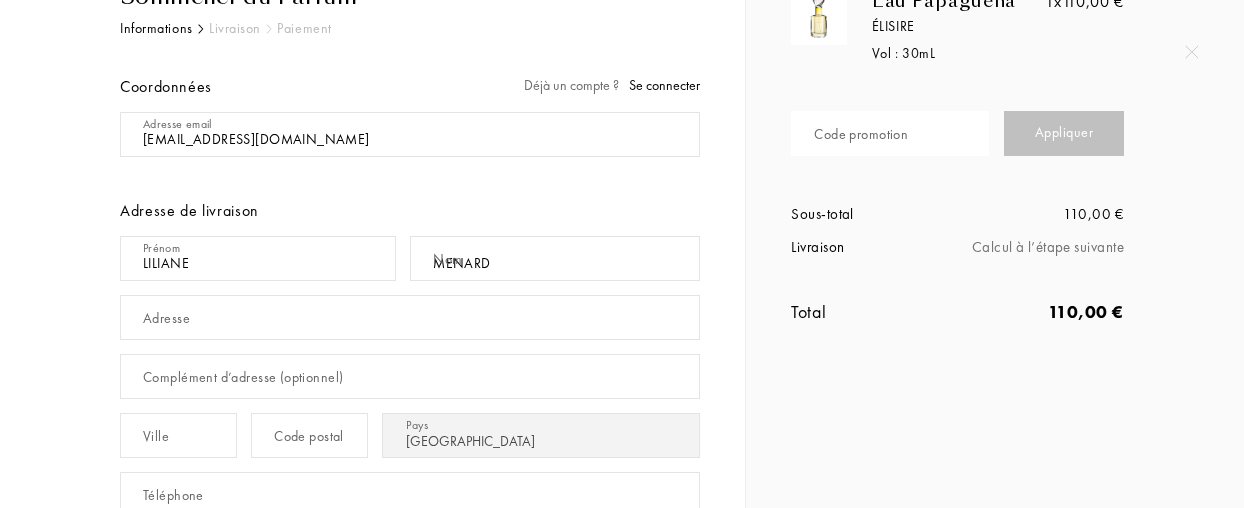 type on "[STREET_ADDRESS][PERSON_NAME]" 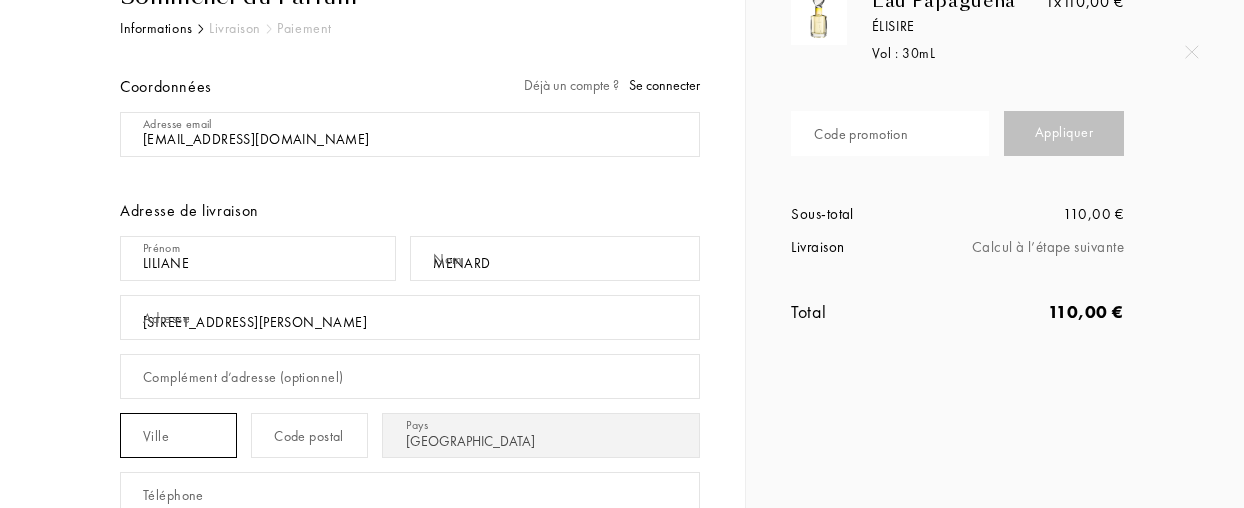 type on "HENIN BEAUMONT" 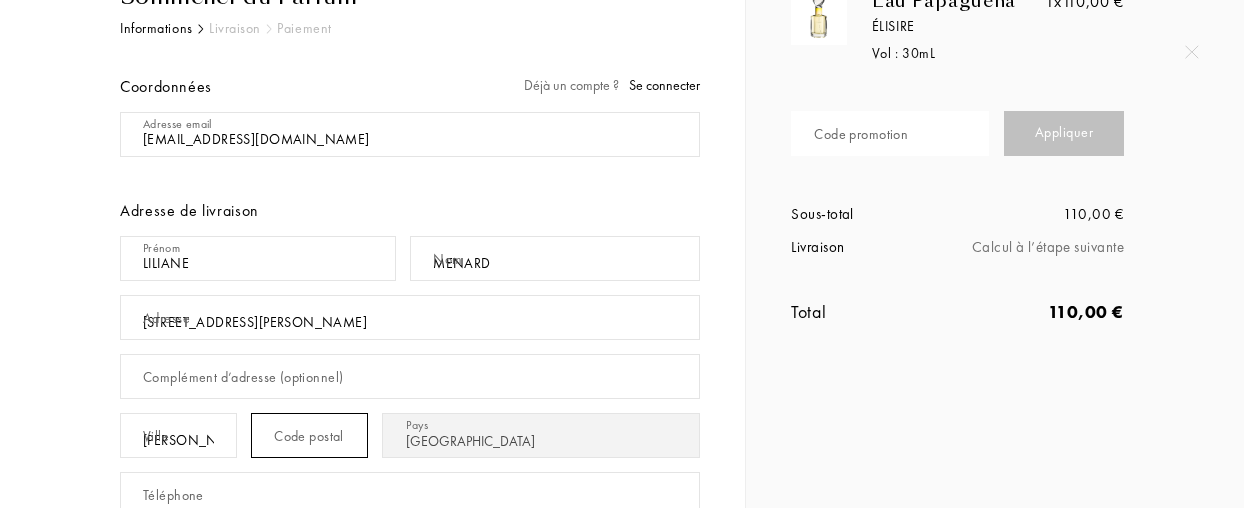 type on "62110" 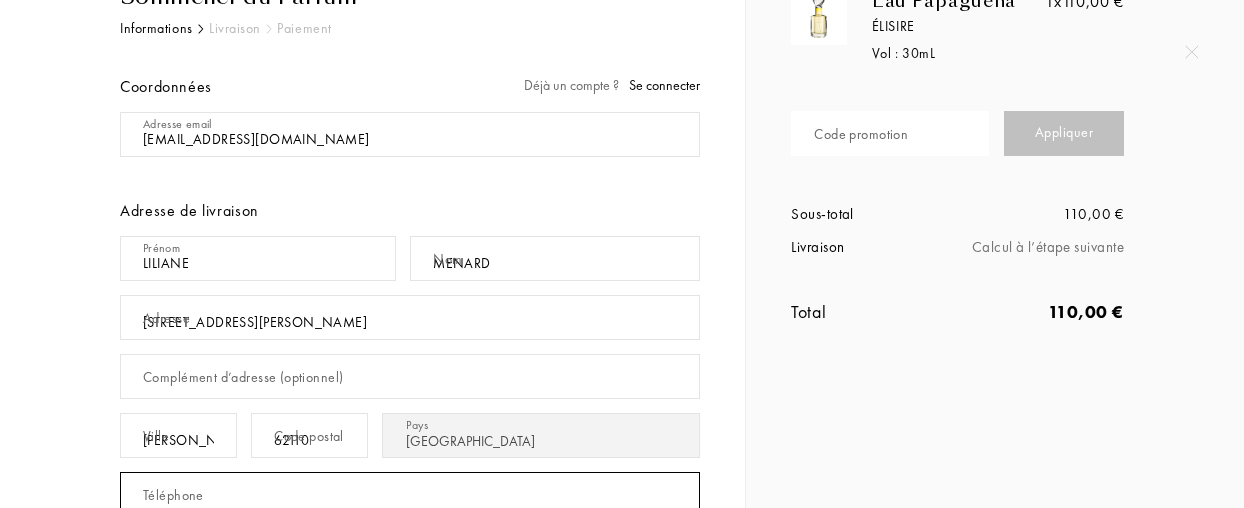 type on "0646371733" 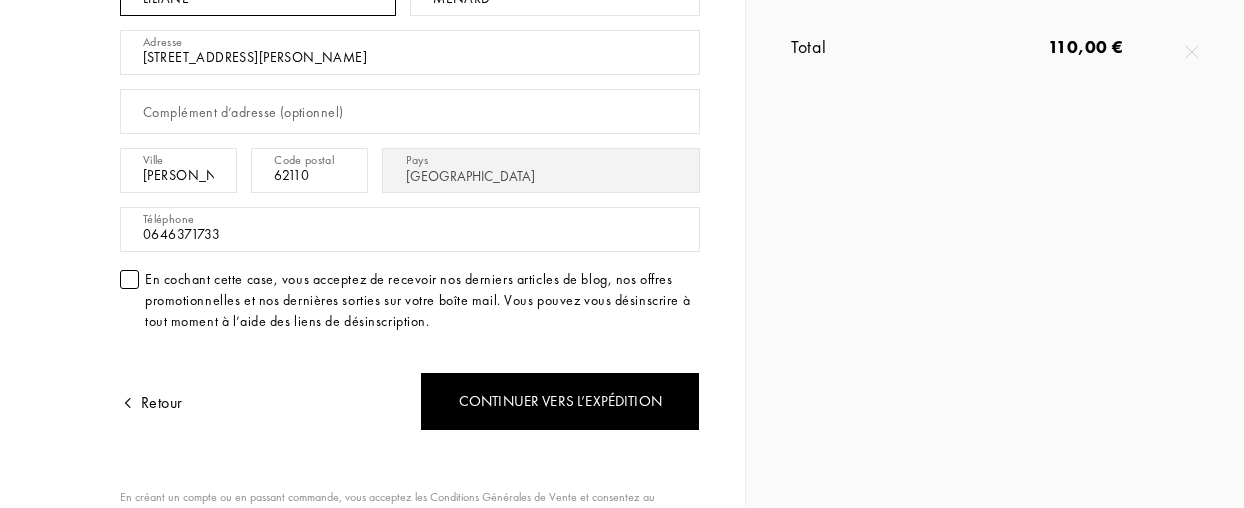 scroll, scrollTop: 400, scrollLeft: 0, axis: vertical 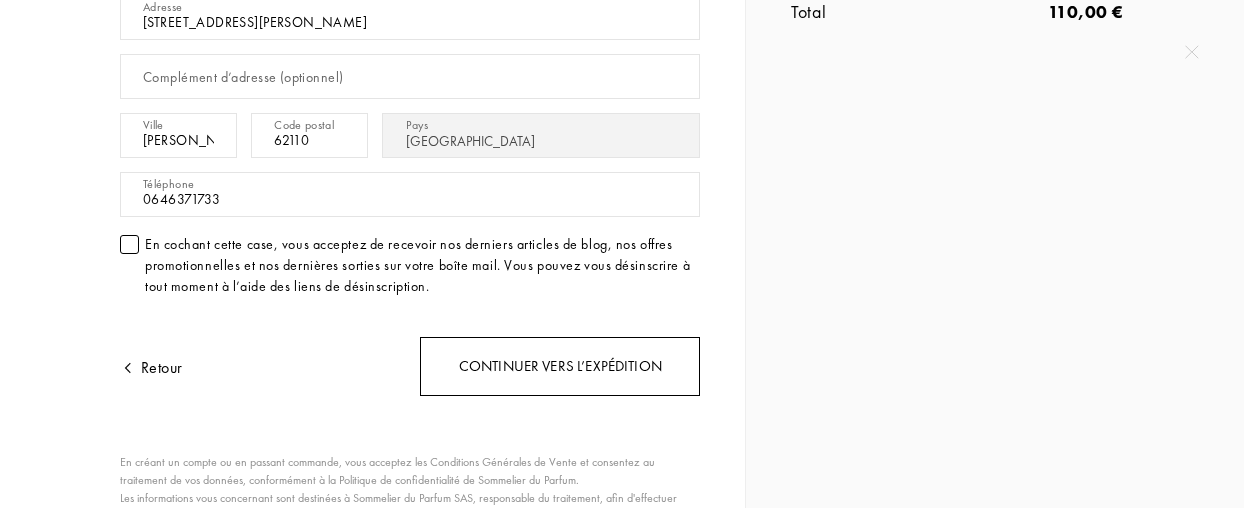 click on "Continuer vers l’expédition" at bounding box center [560, 366] 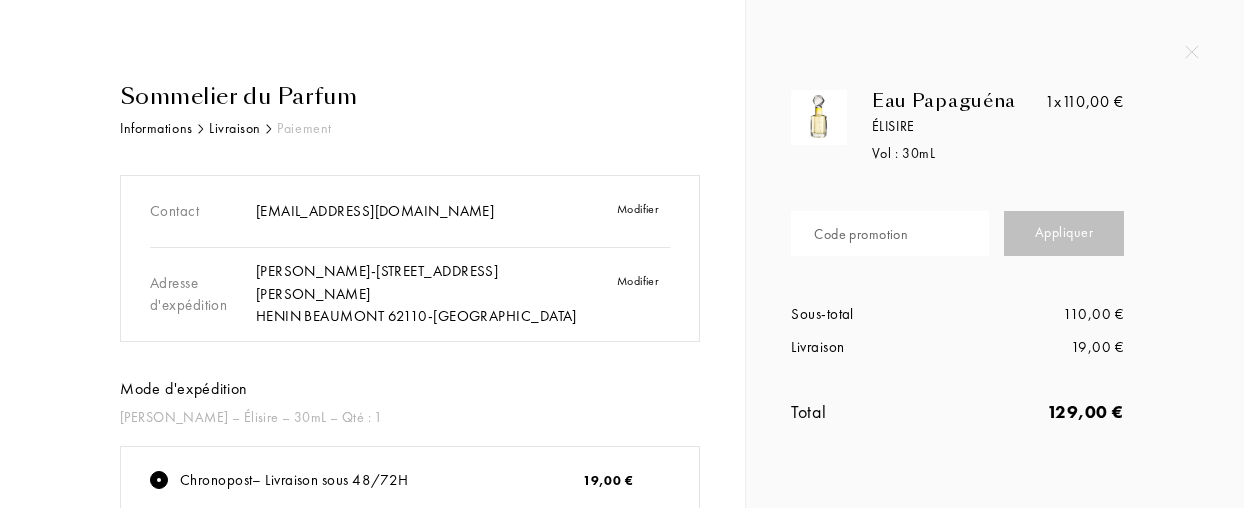 scroll, scrollTop: 0, scrollLeft: 0, axis: both 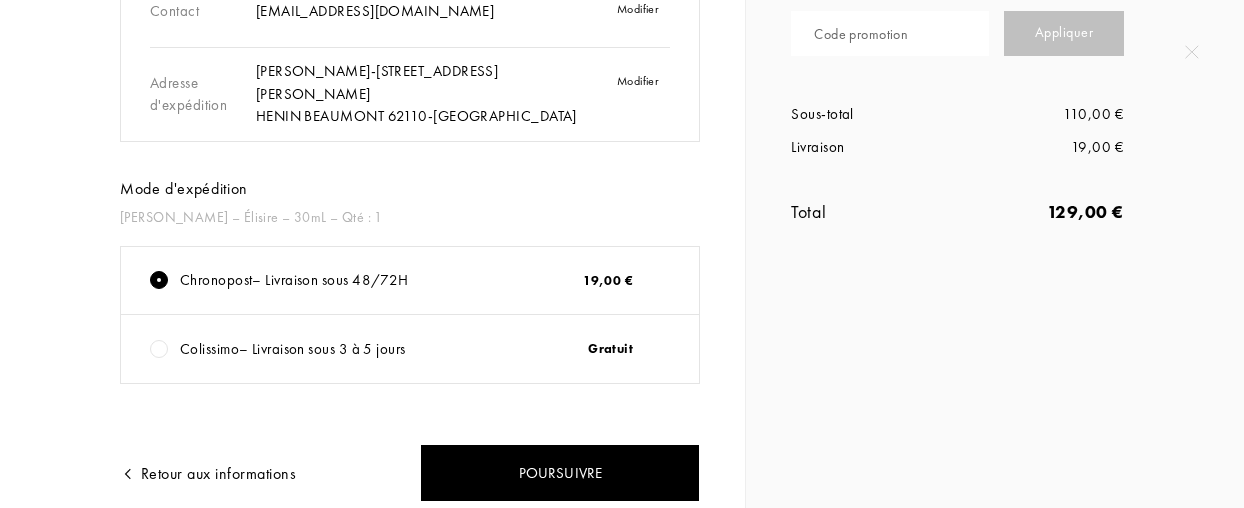 click at bounding box center (159, 349) 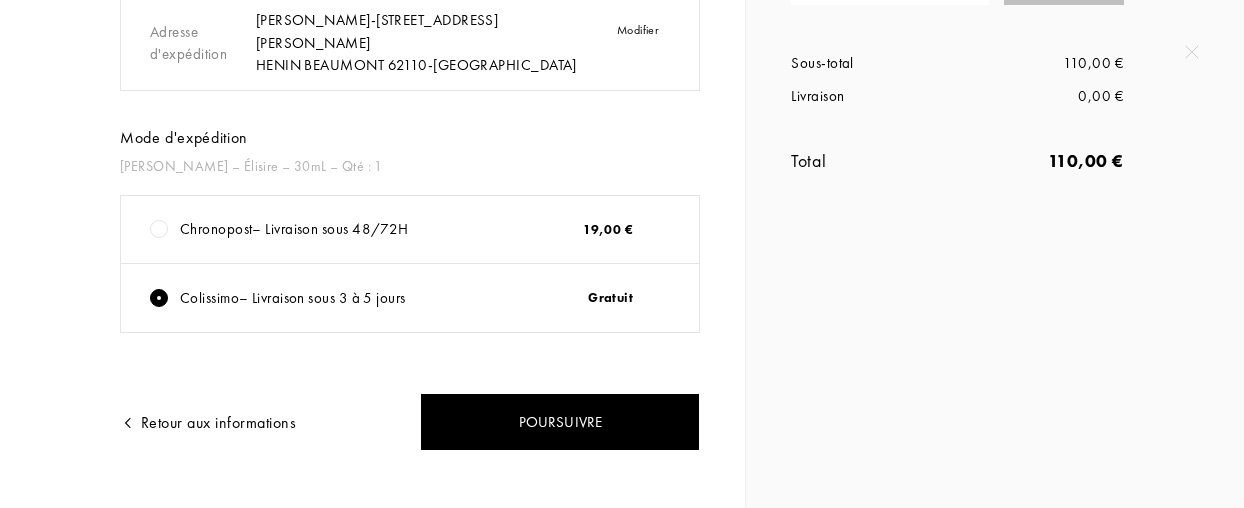 scroll, scrollTop: 278, scrollLeft: 0, axis: vertical 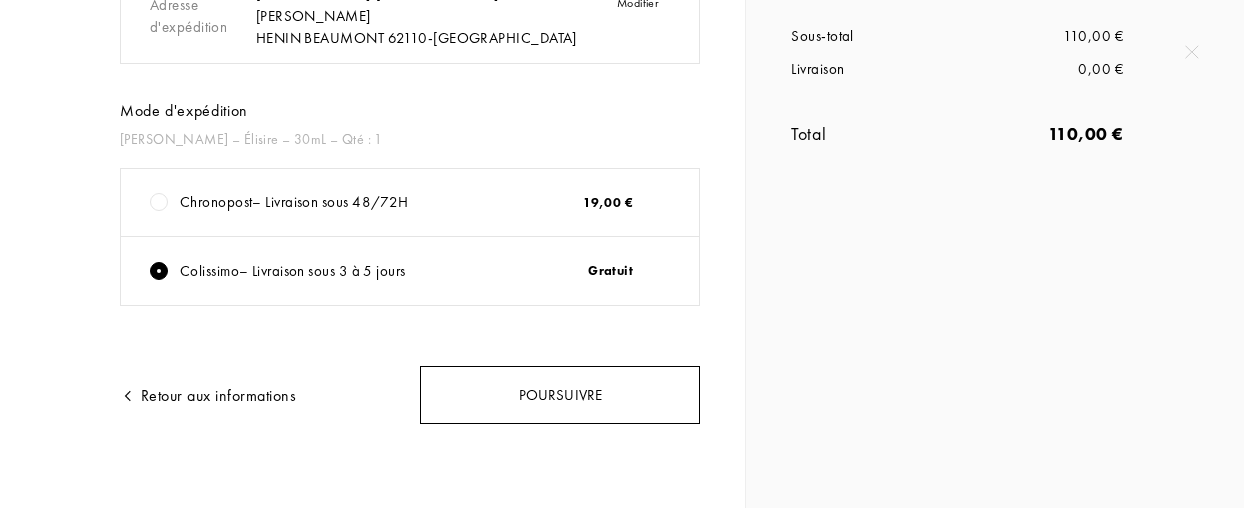 click on "Poursuivre" at bounding box center [560, 395] 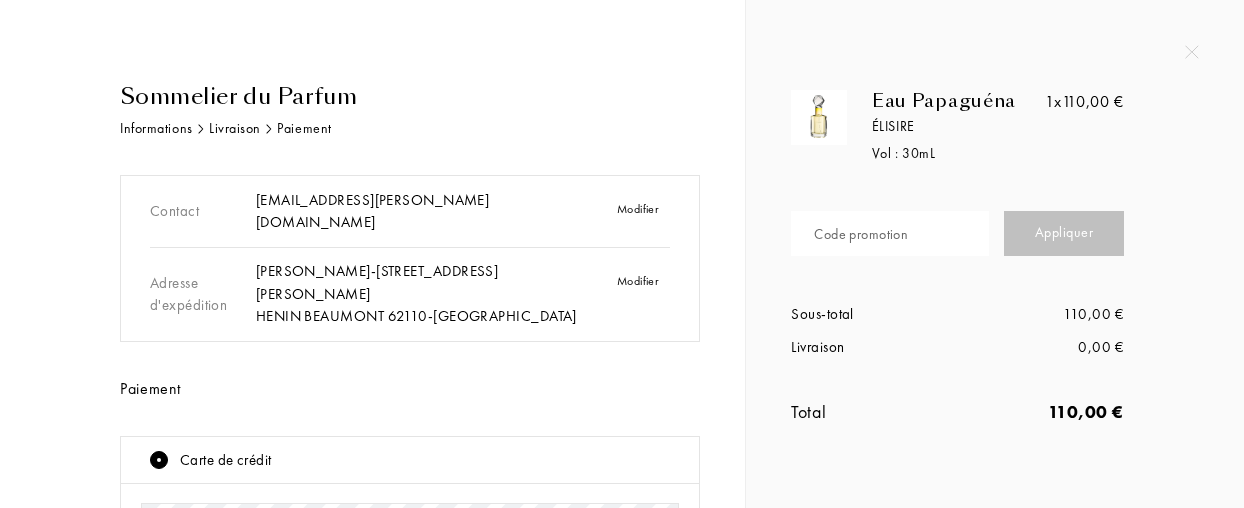 scroll, scrollTop: 0, scrollLeft: 0, axis: both 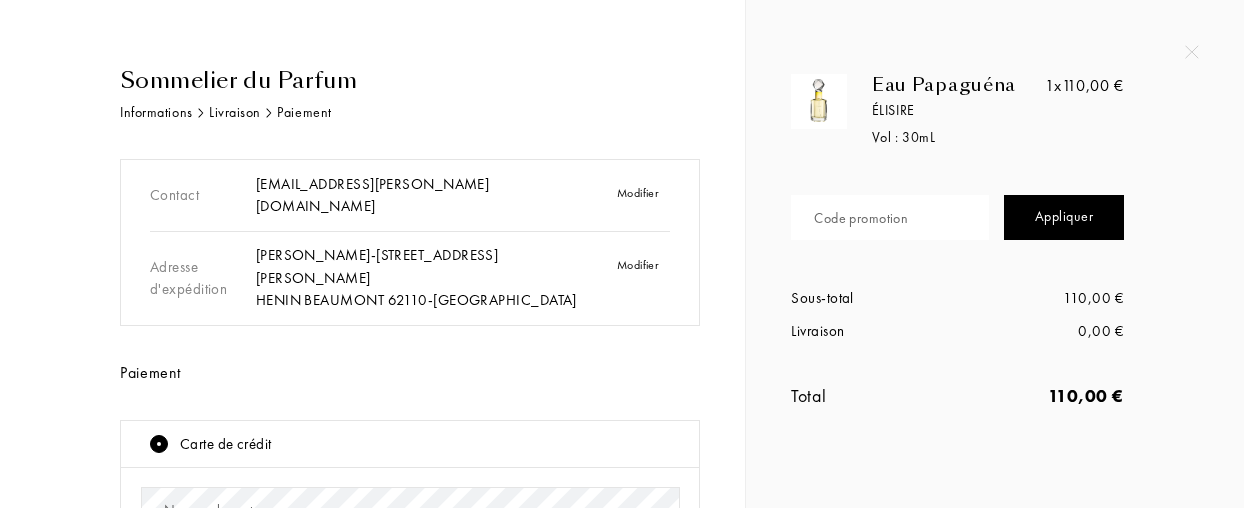 click on "Appliquer" at bounding box center [1064, 217] 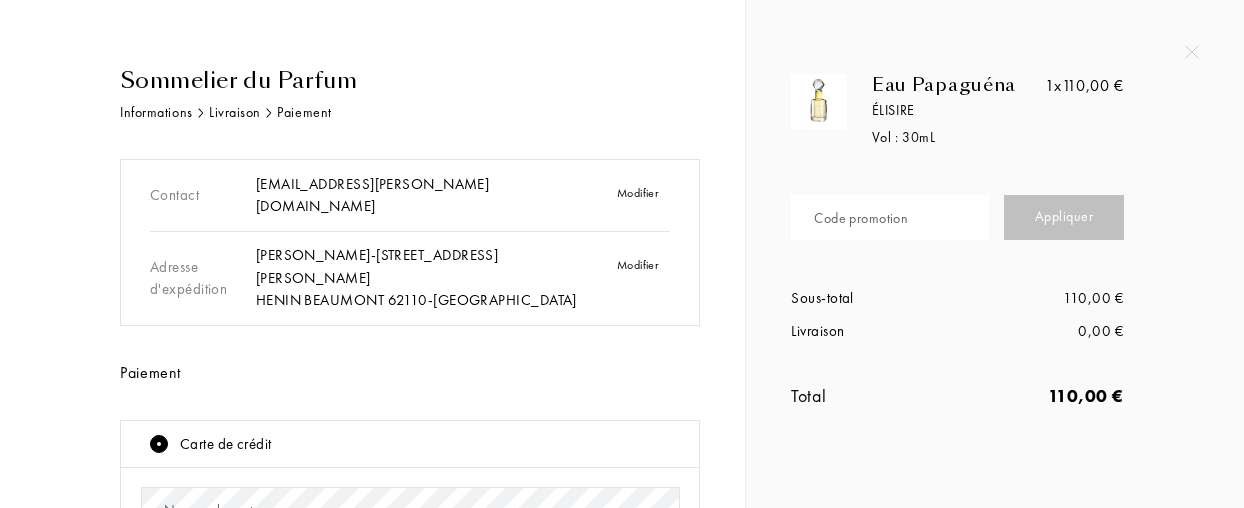 click on "Code promotion" at bounding box center [861, 218] 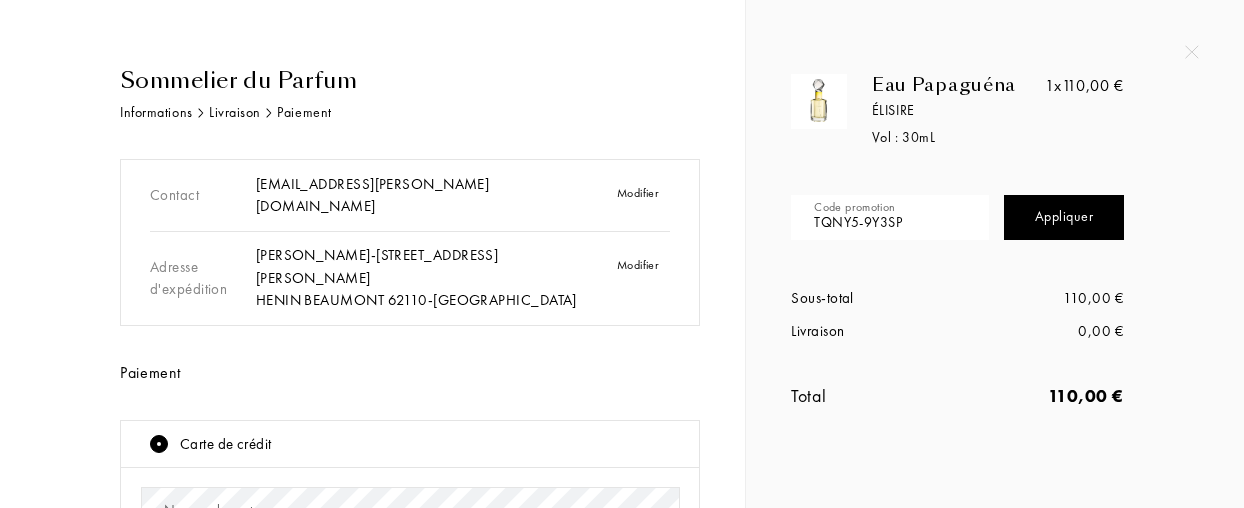 type on "TQNY5-9Y3SP" 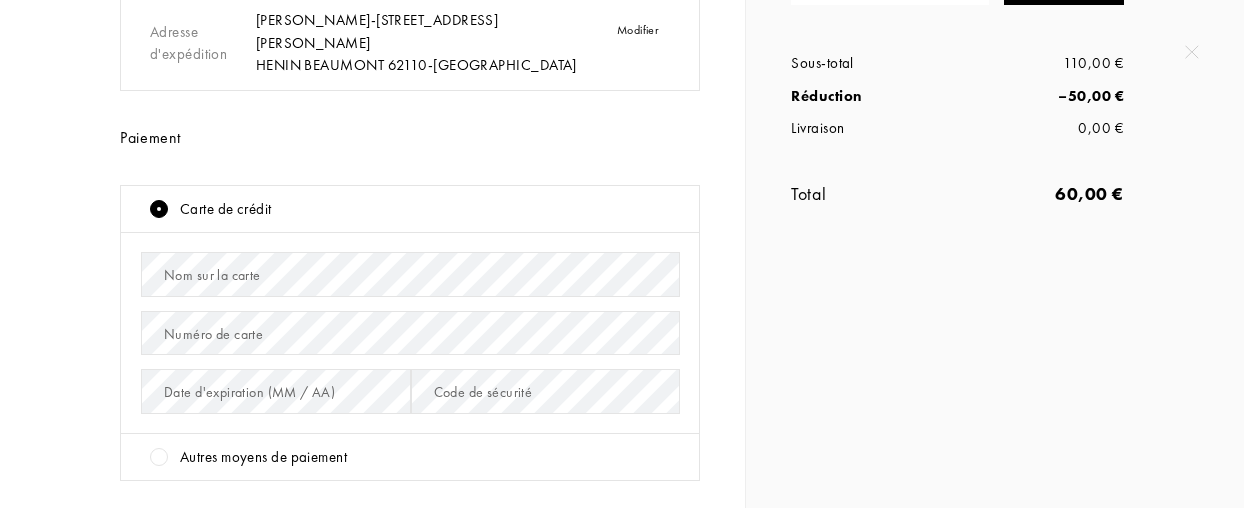 scroll, scrollTop: 216, scrollLeft: 0, axis: vertical 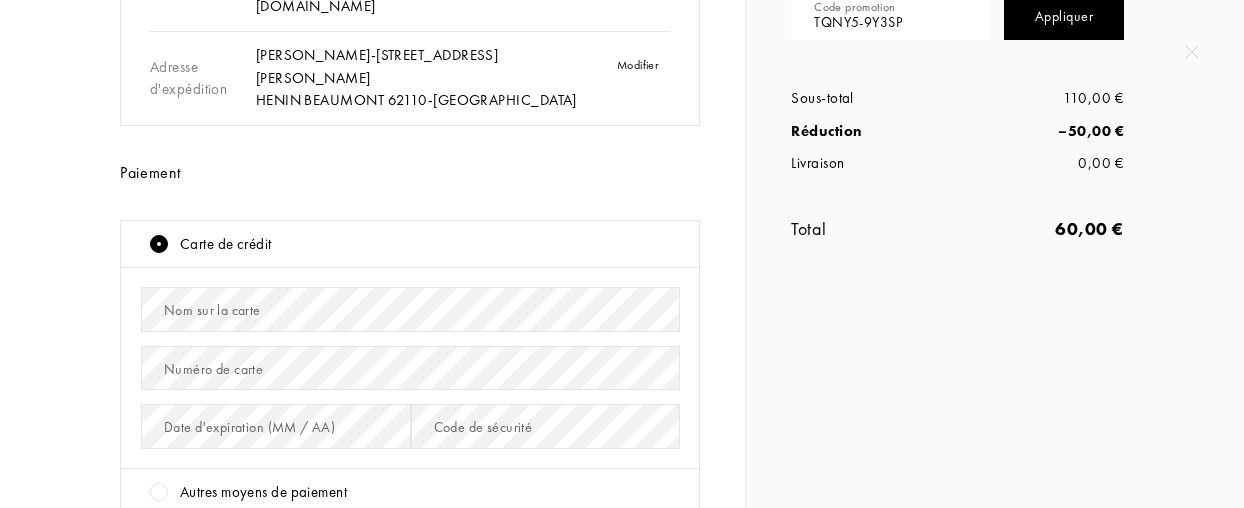 click on "Nom sur la carte" at bounding box center (212, 310) 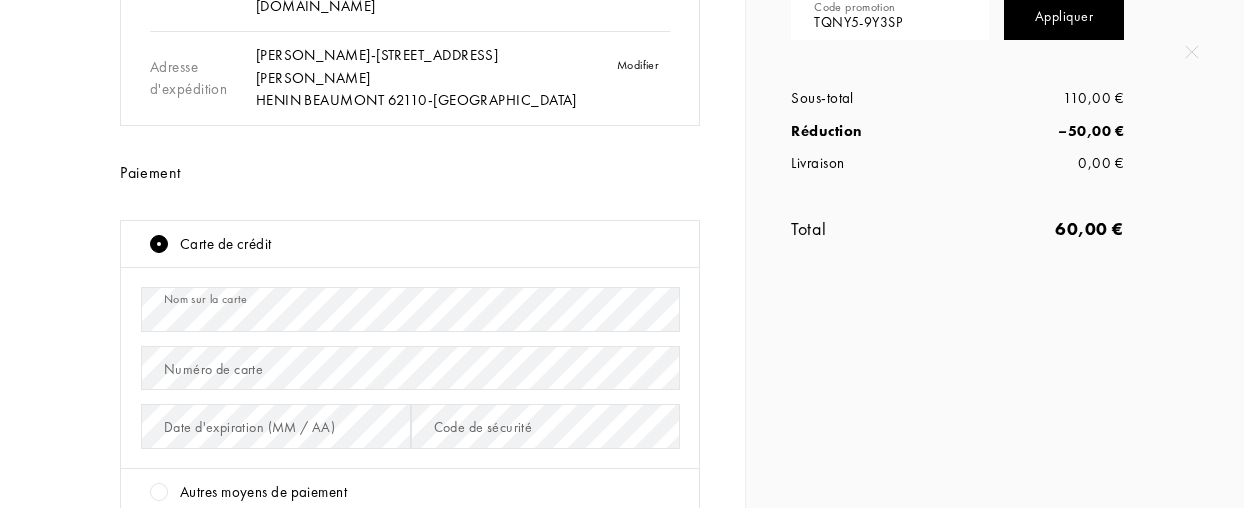 click on "Date d'expiration (MM / AA)" at bounding box center [249, 427] 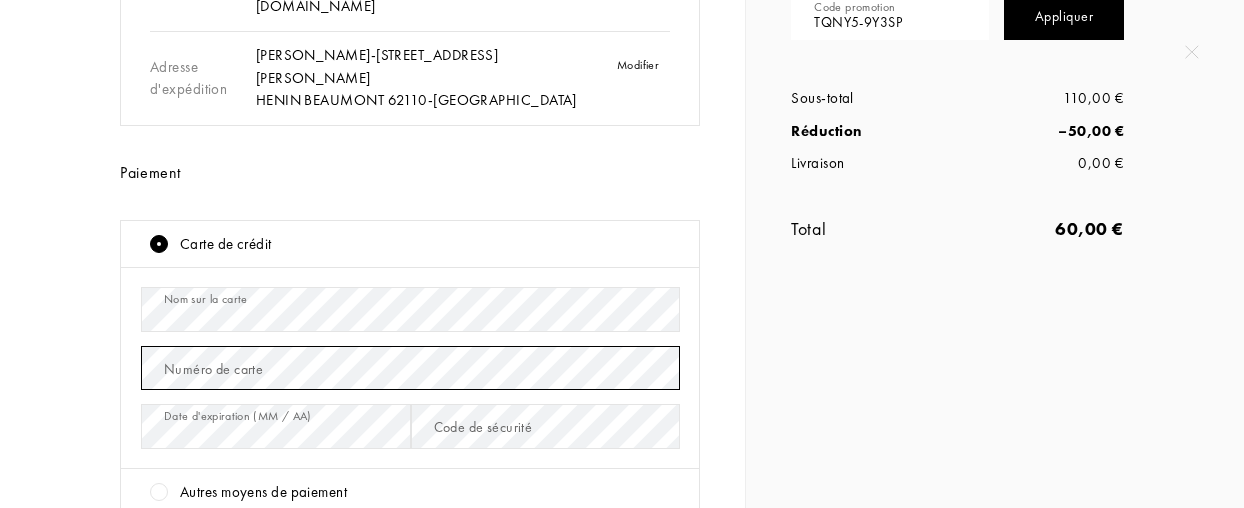 click on "Numéro de carte" at bounding box center (410, 368) 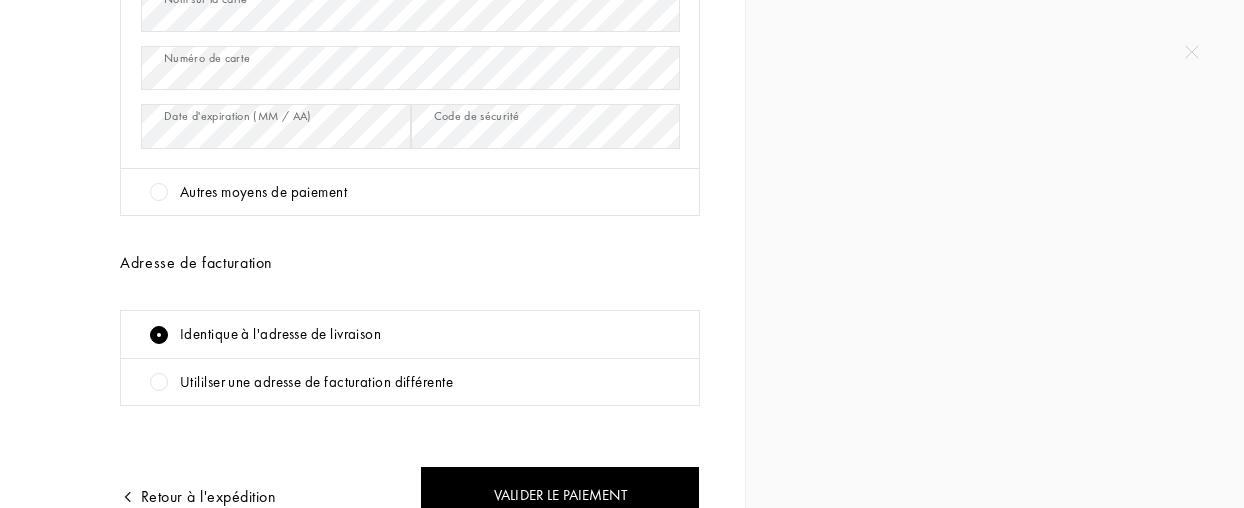 scroll, scrollTop: 616, scrollLeft: 0, axis: vertical 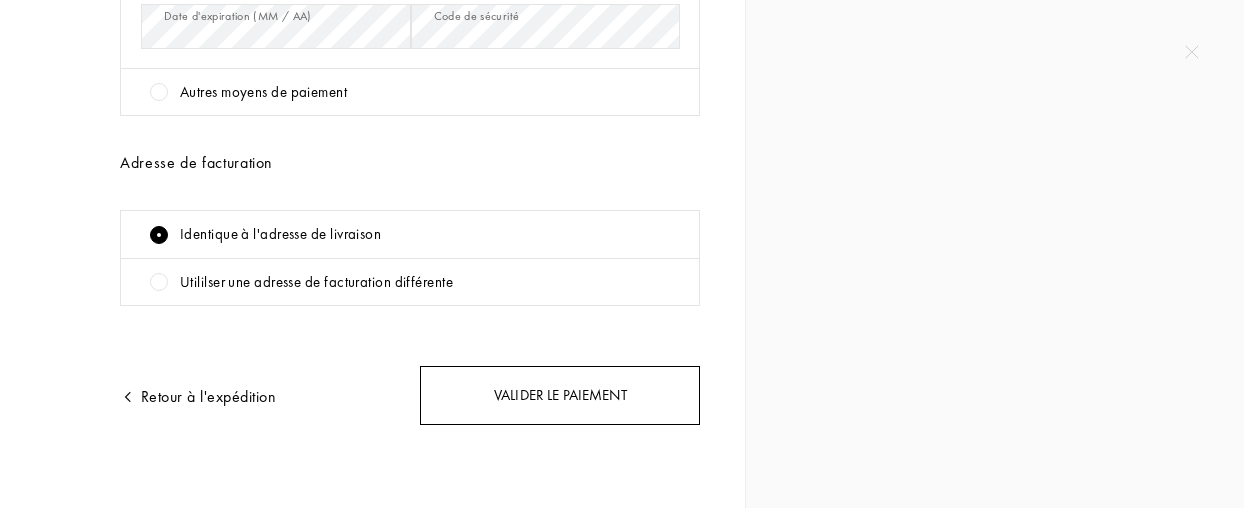 click on "Valider le paiement" at bounding box center [560, 395] 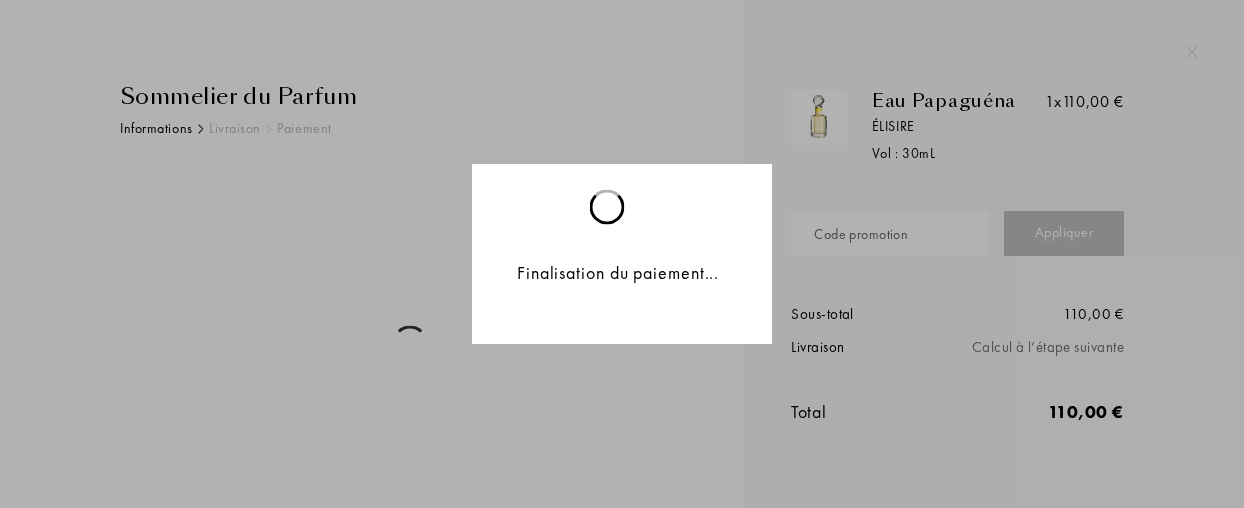 scroll, scrollTop: 0, scrollLeft: 0, axis: both 